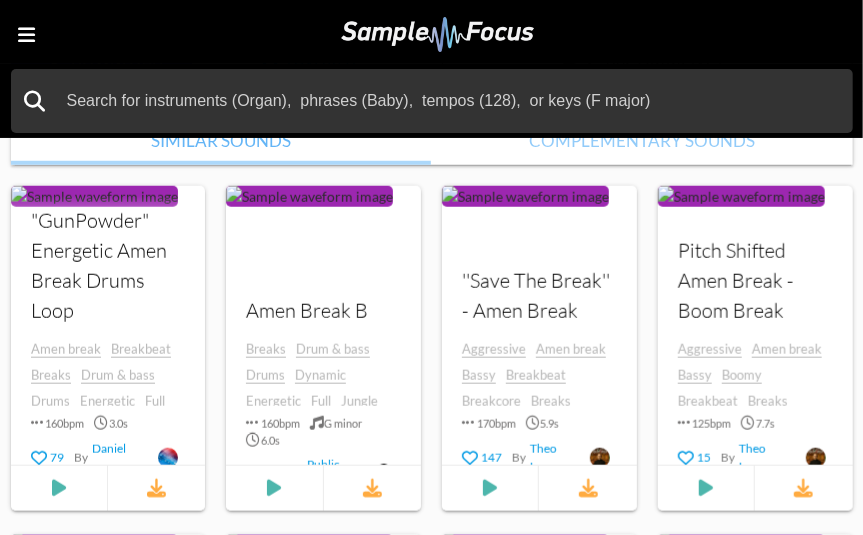 scroll, scrollTop: 0, scrollLeft: 0, axis: both 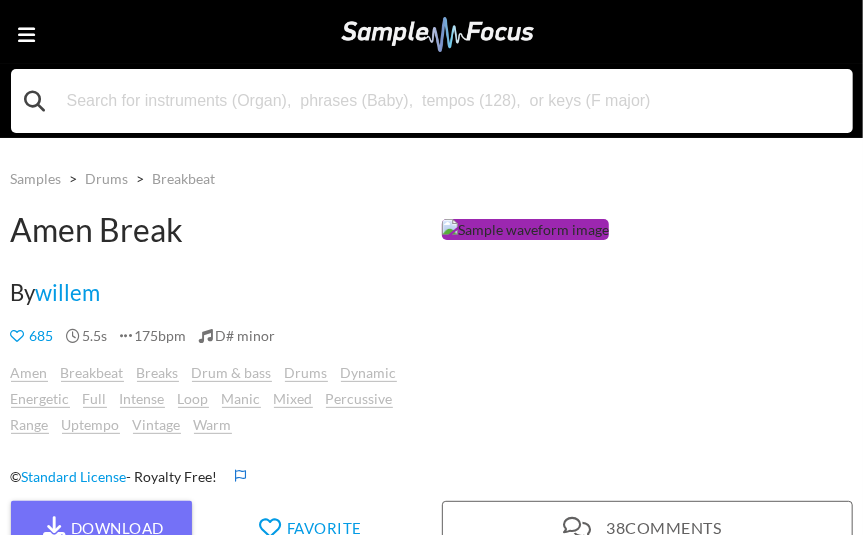 click at bounding box center [432, 101] 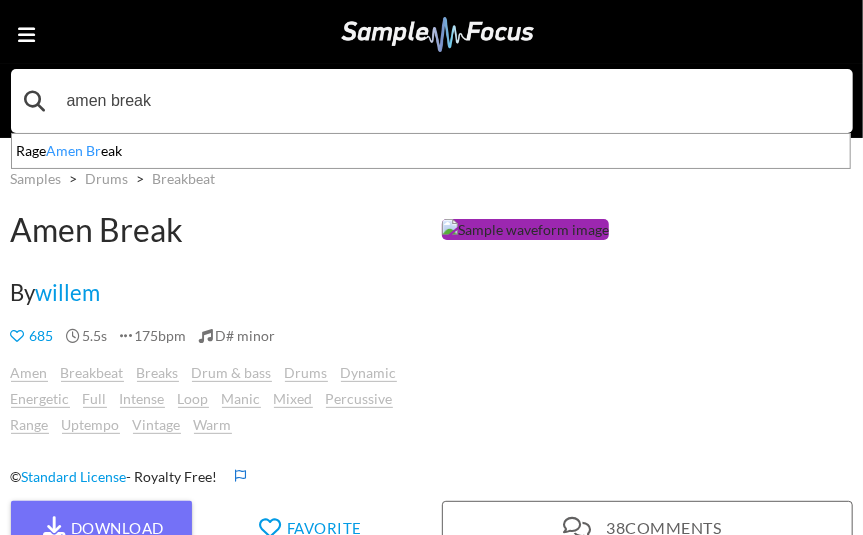 type on "amen break" 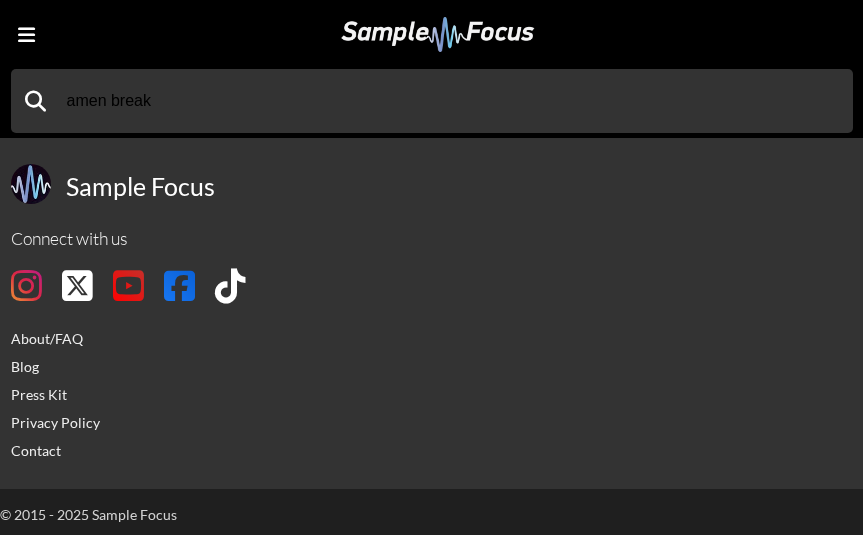 scroll, scrollTop: 0, scrollLeft: 0, axis: both 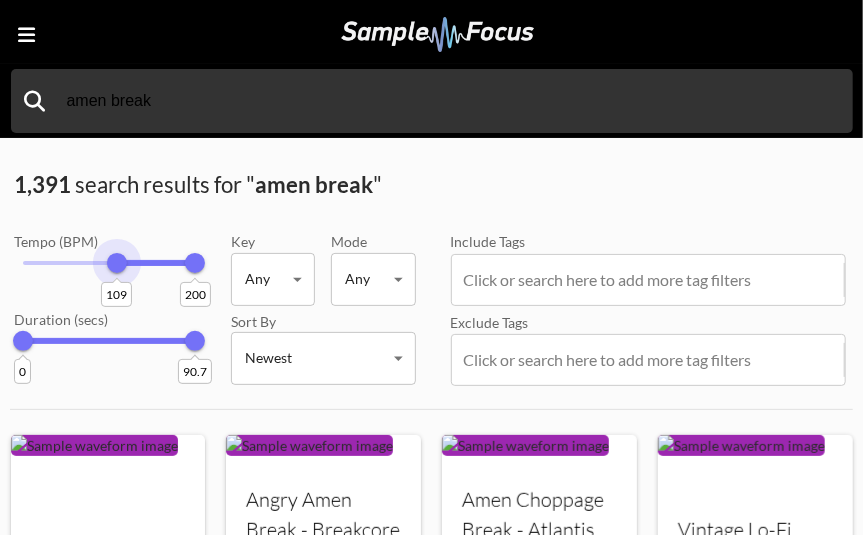 drag, startPoint x: 21, startPoint y: 285, endPoint x: 117, endPoint y: 354, distance: 118.224365 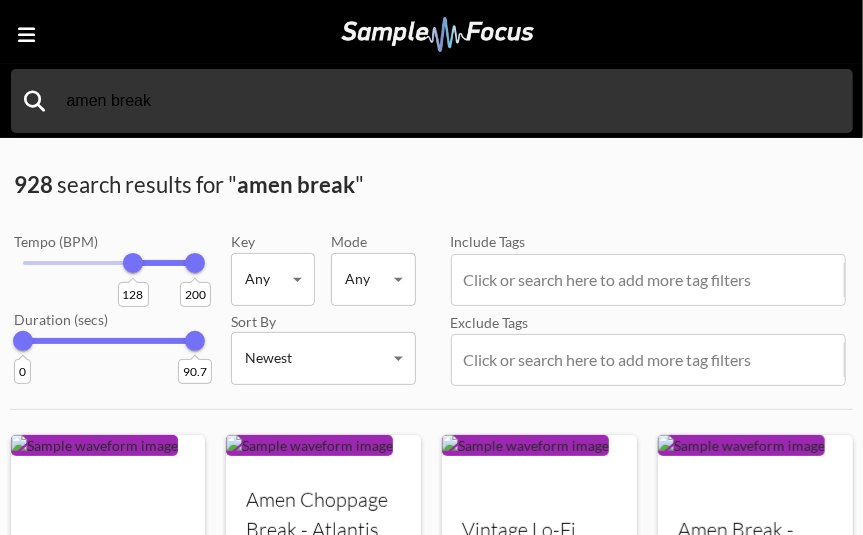 type on "129" 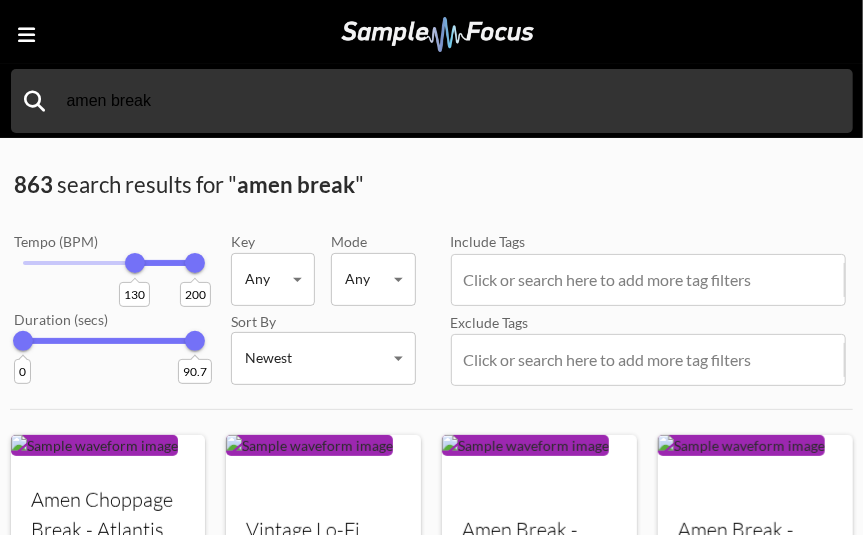 click on "200" at bounding box center [195, 294] 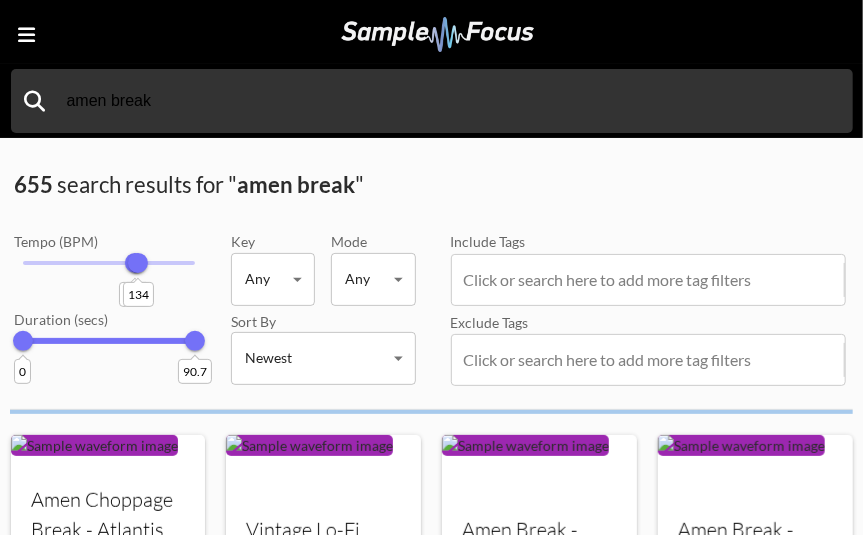type on "131" 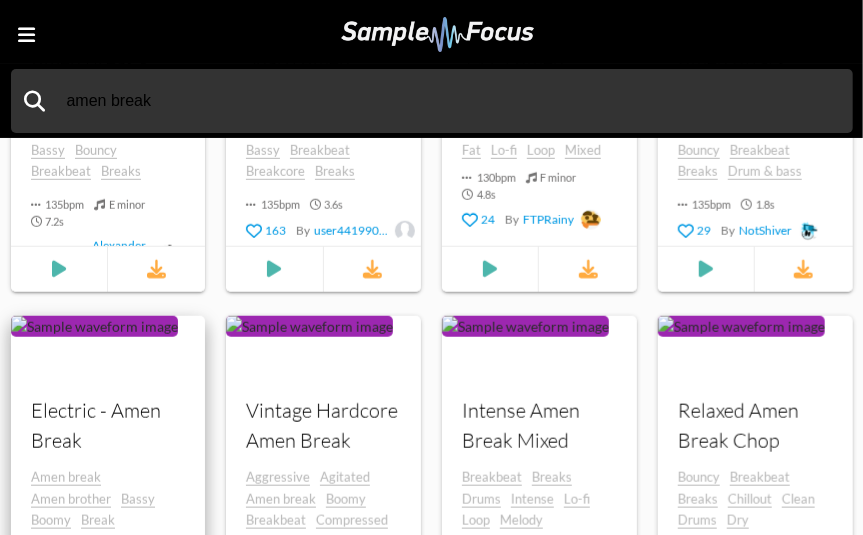 scroll, scrollTop: 0, scrollLeft: 0, axis: both 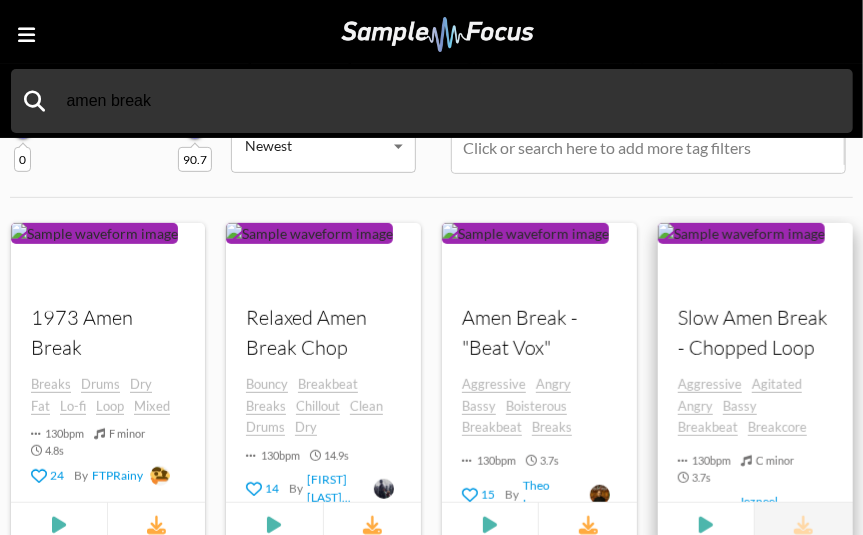 click at bounding box center [803, 525] 